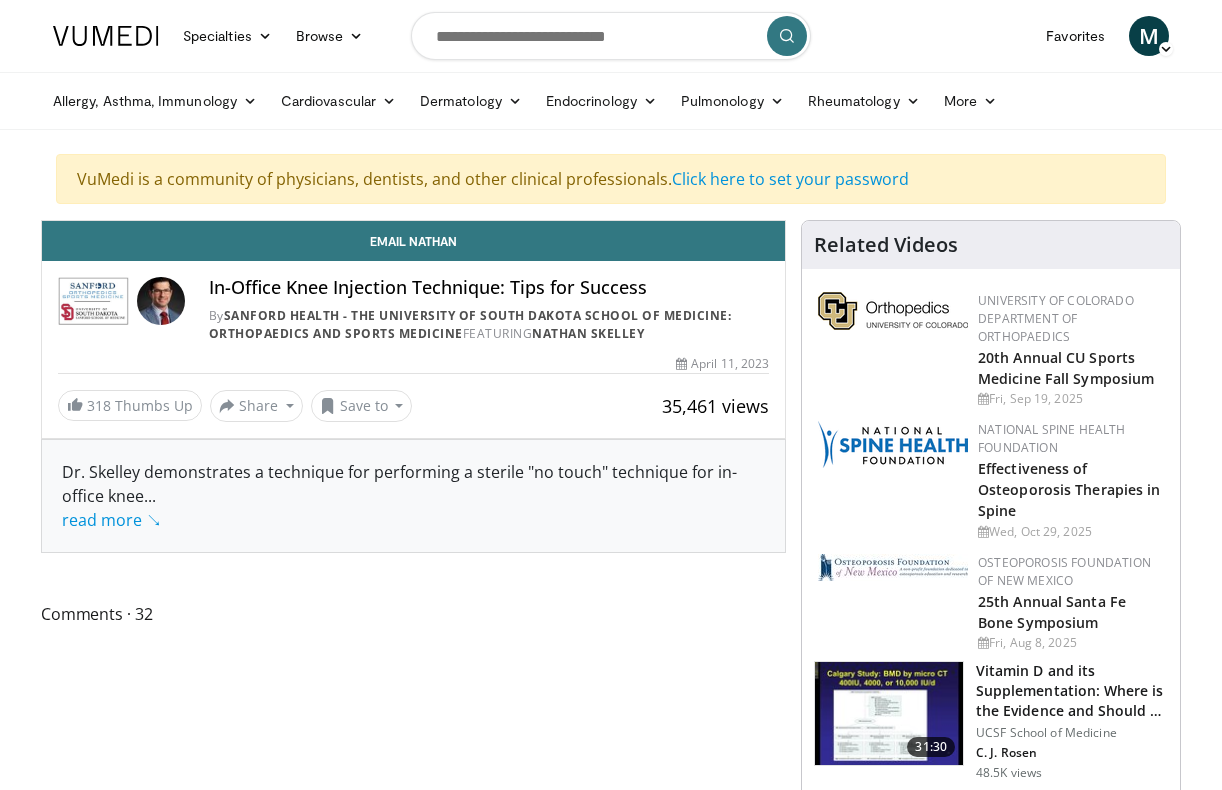 scroll, scrollTop: 0, scrollLeft: 0, axis: both 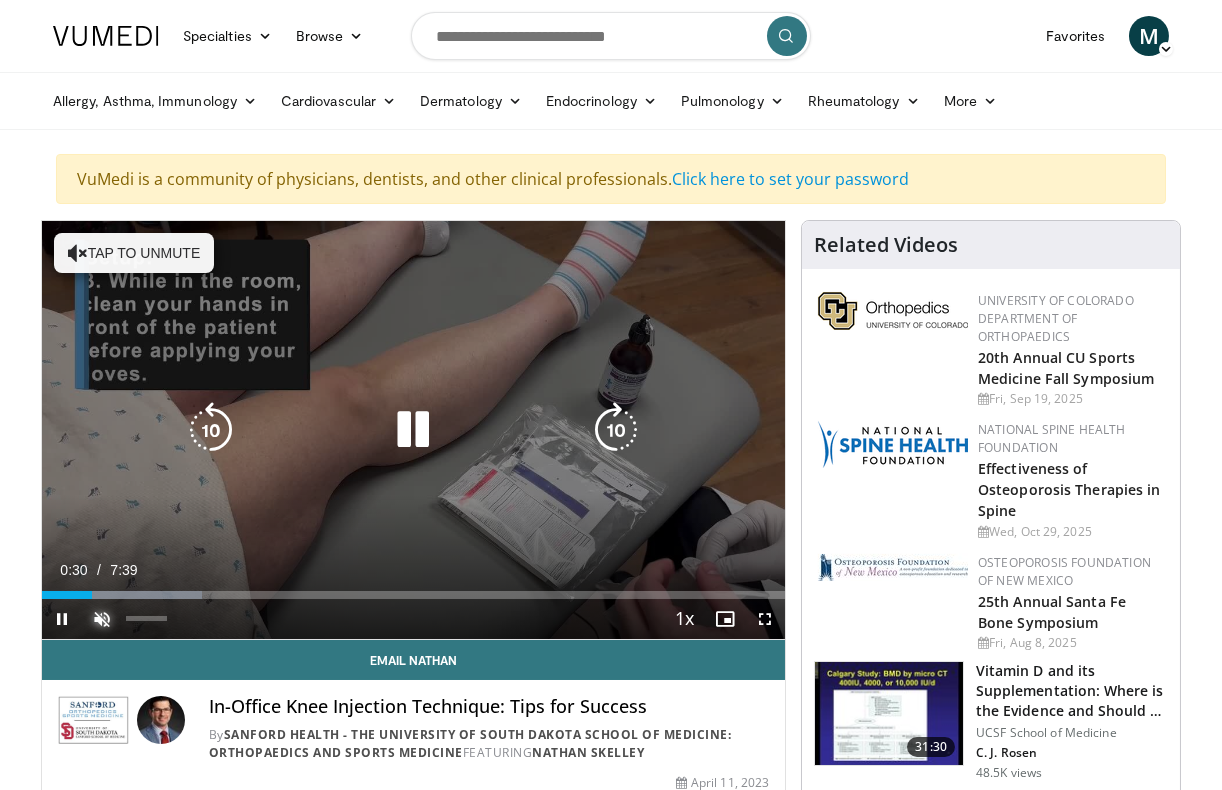 click at bounding box center (102, 619) 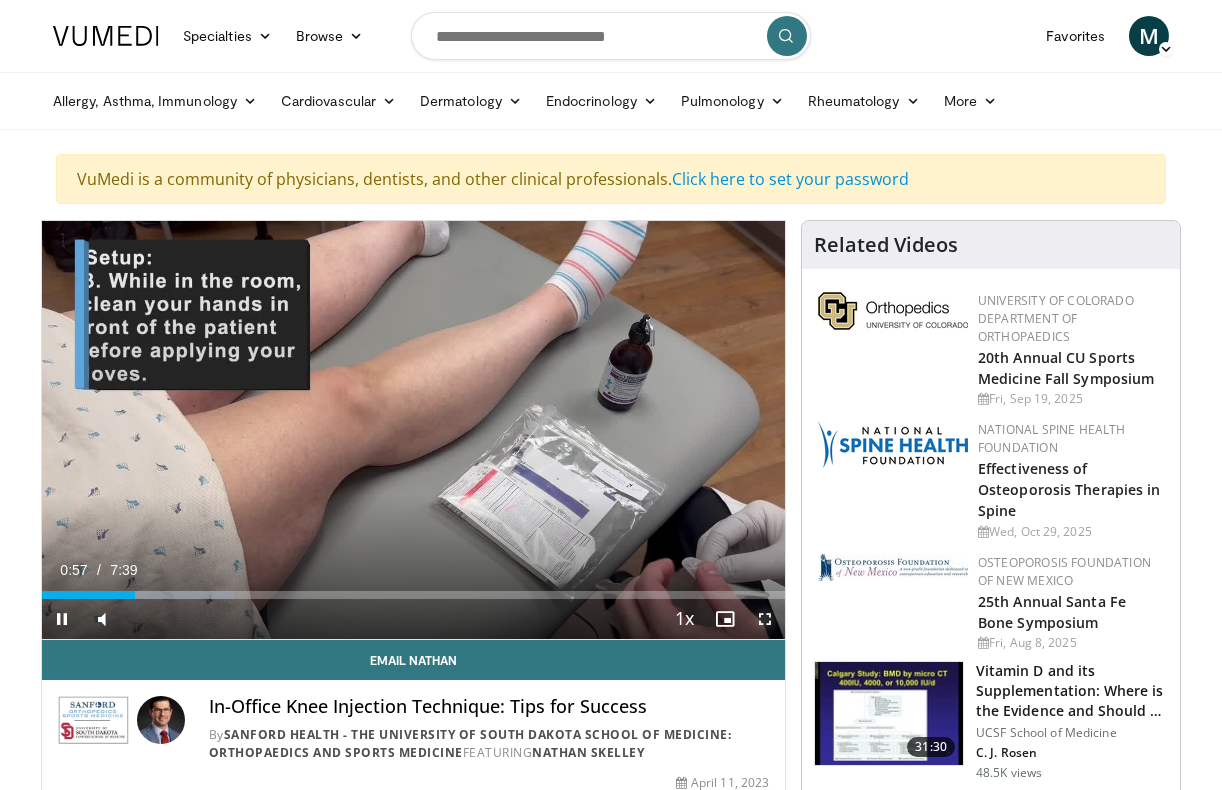 click at bounding box center [765, 619] 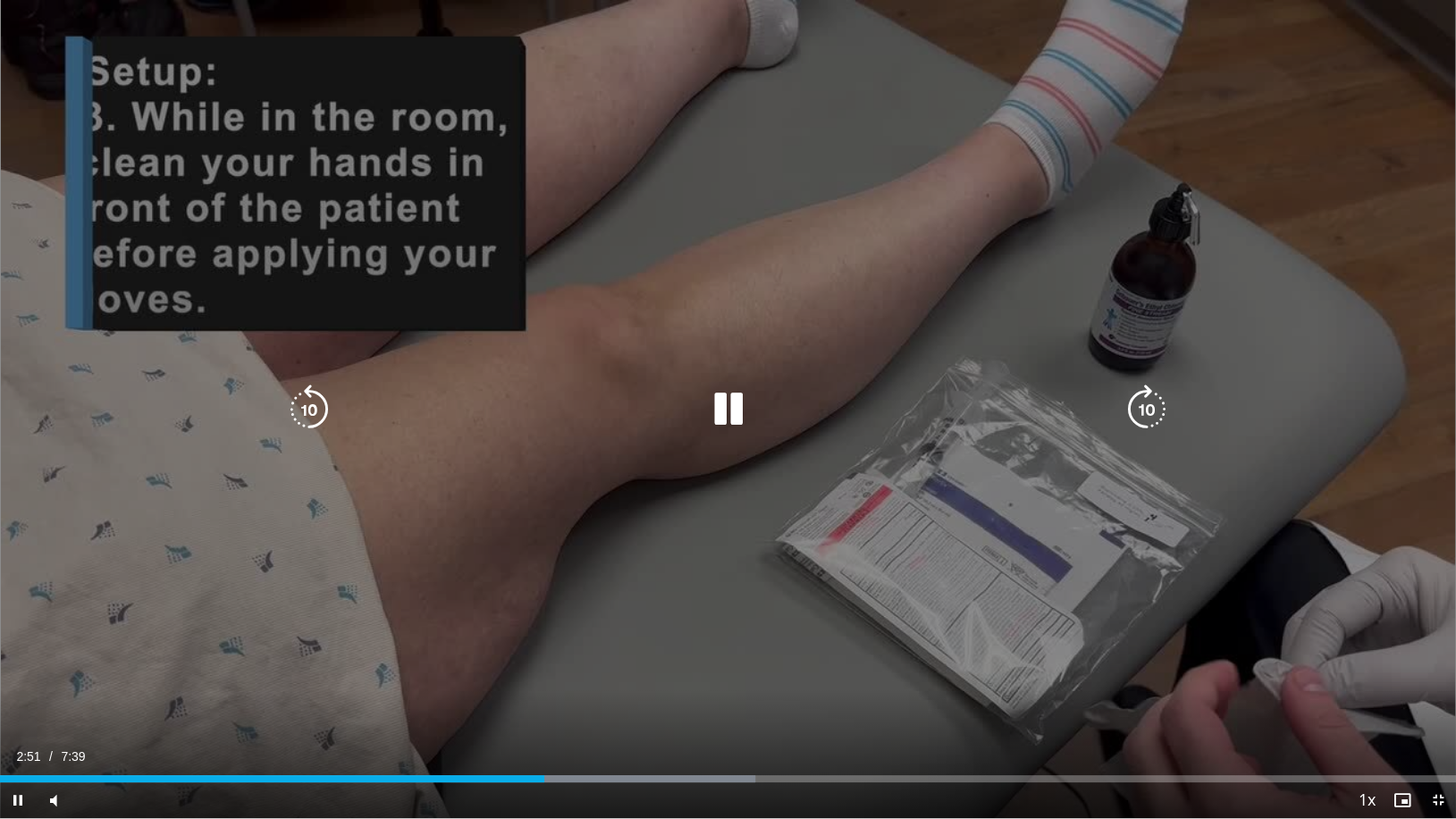 click at bounding box center (309, 410) 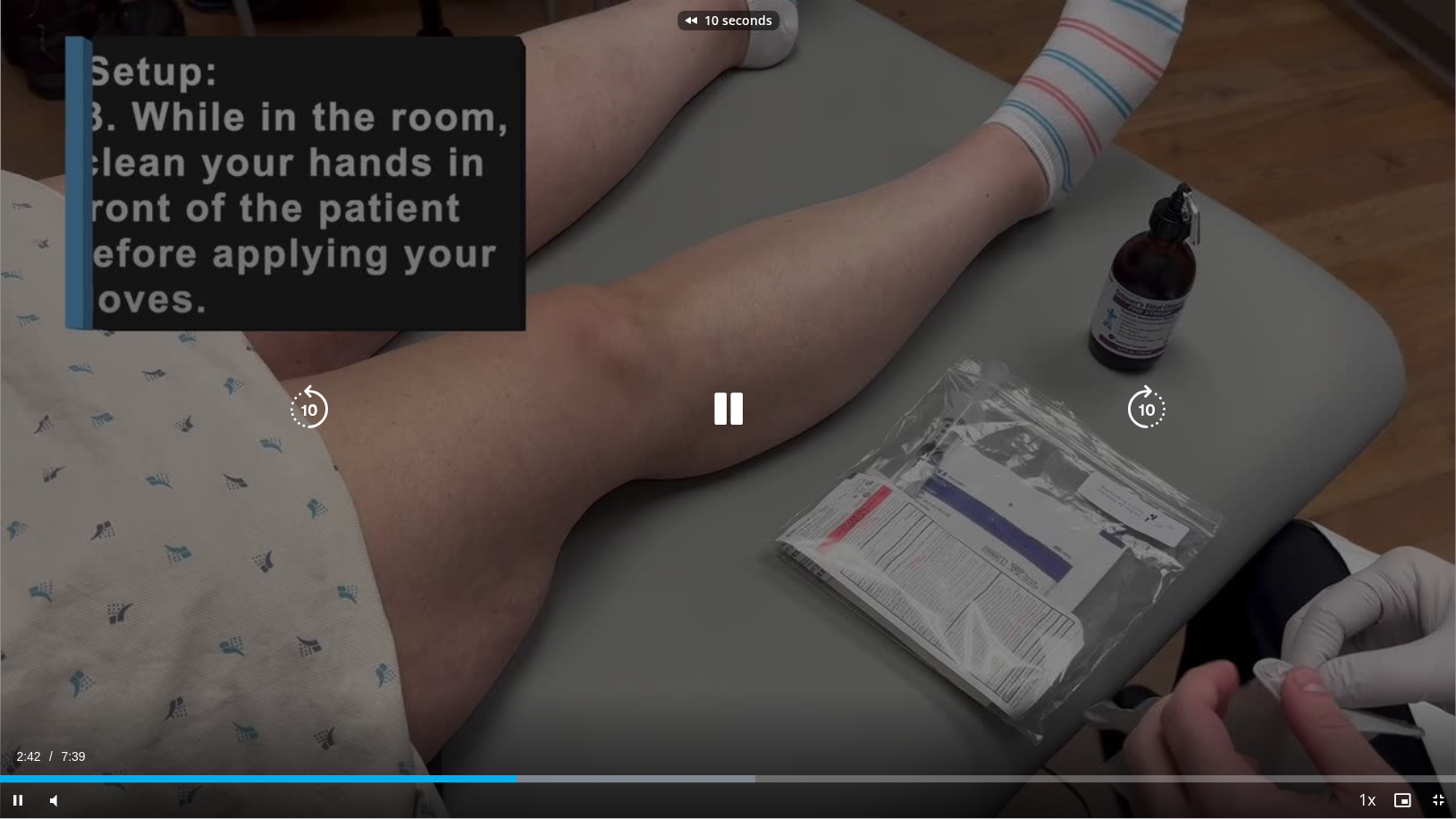 click at bounding box center (309, 410) 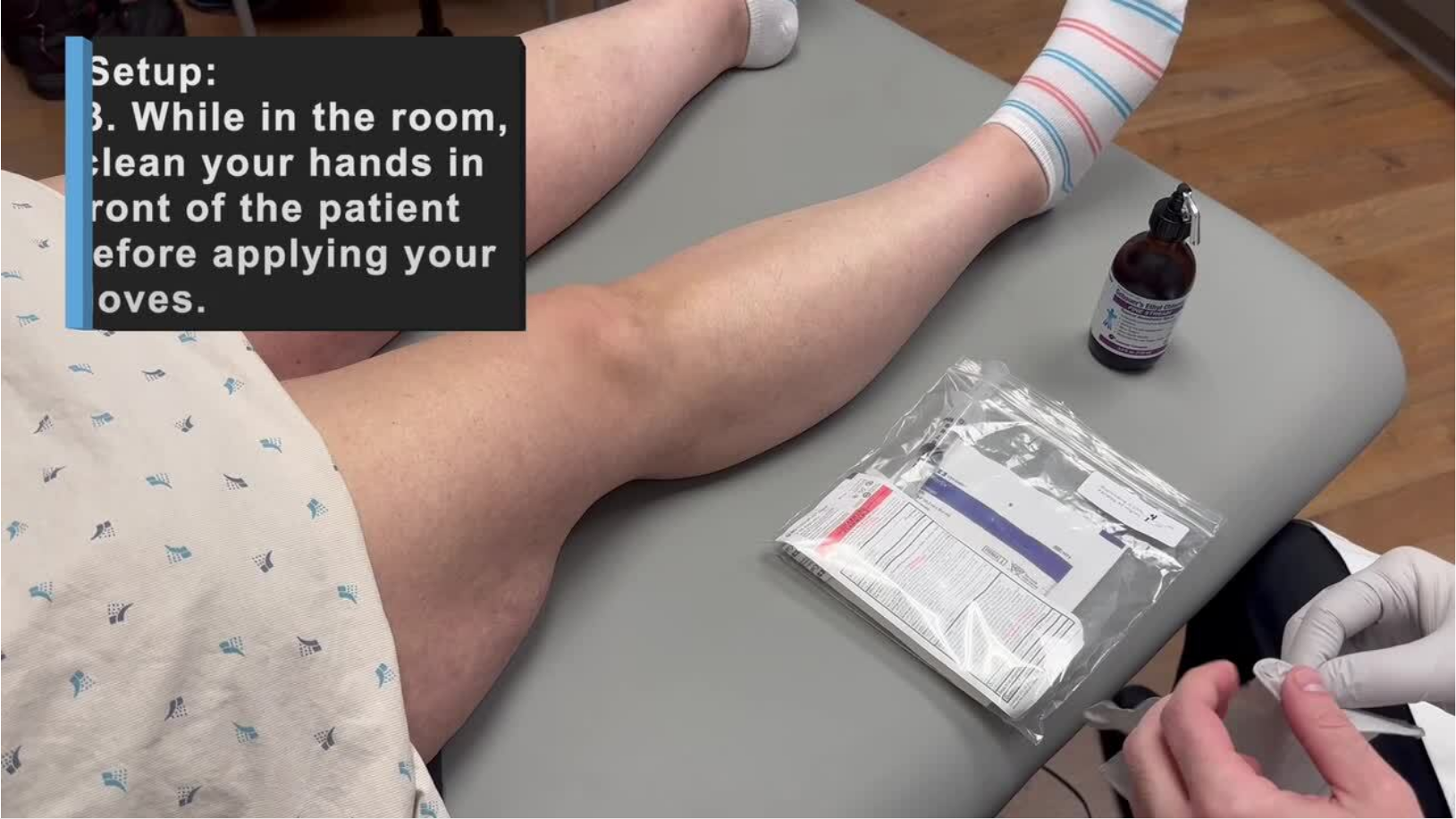 click on "20 seconds
Tap to unmute" at bounding box center [728, 409] 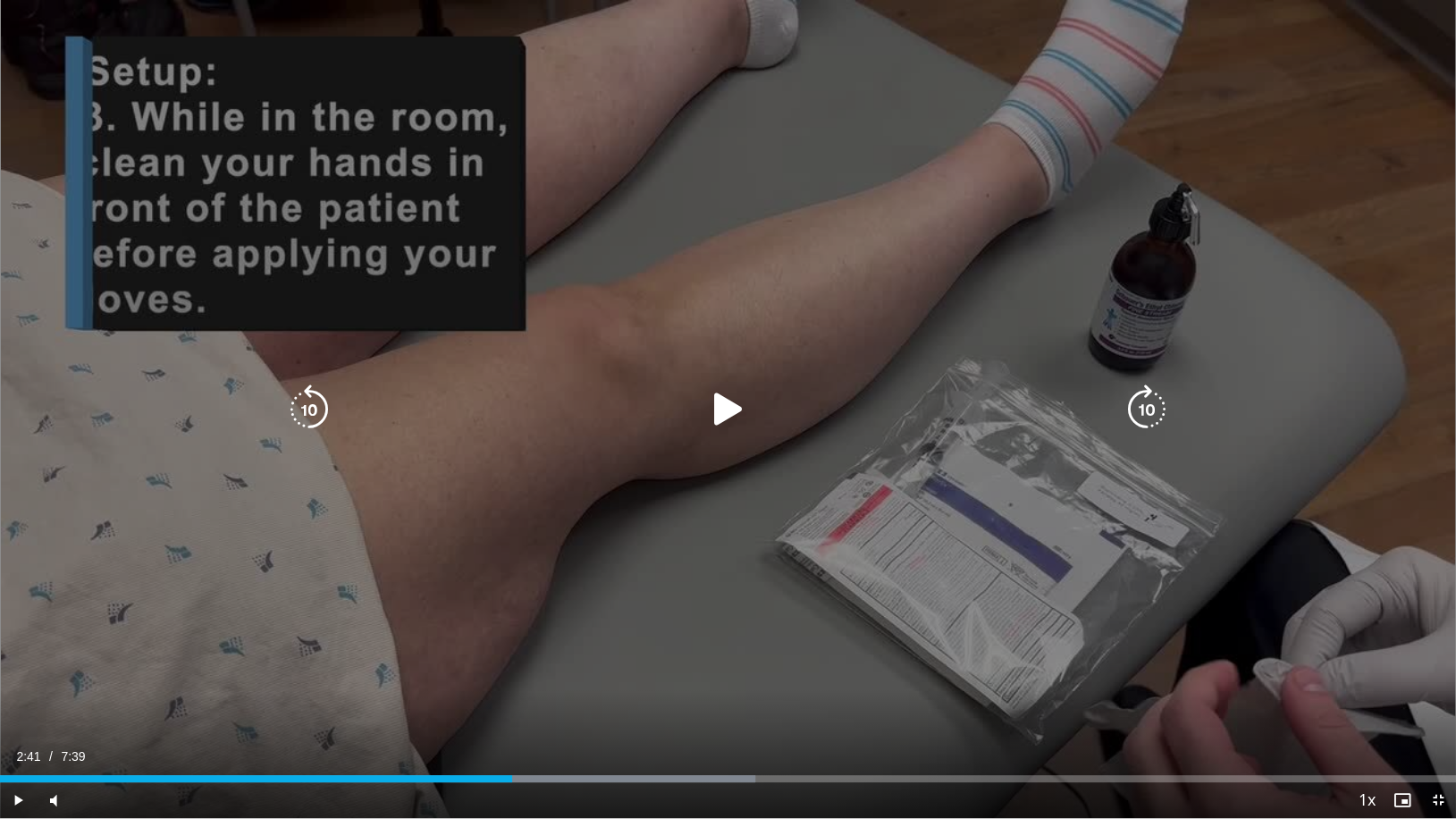 click at bounding box center [728, 410] 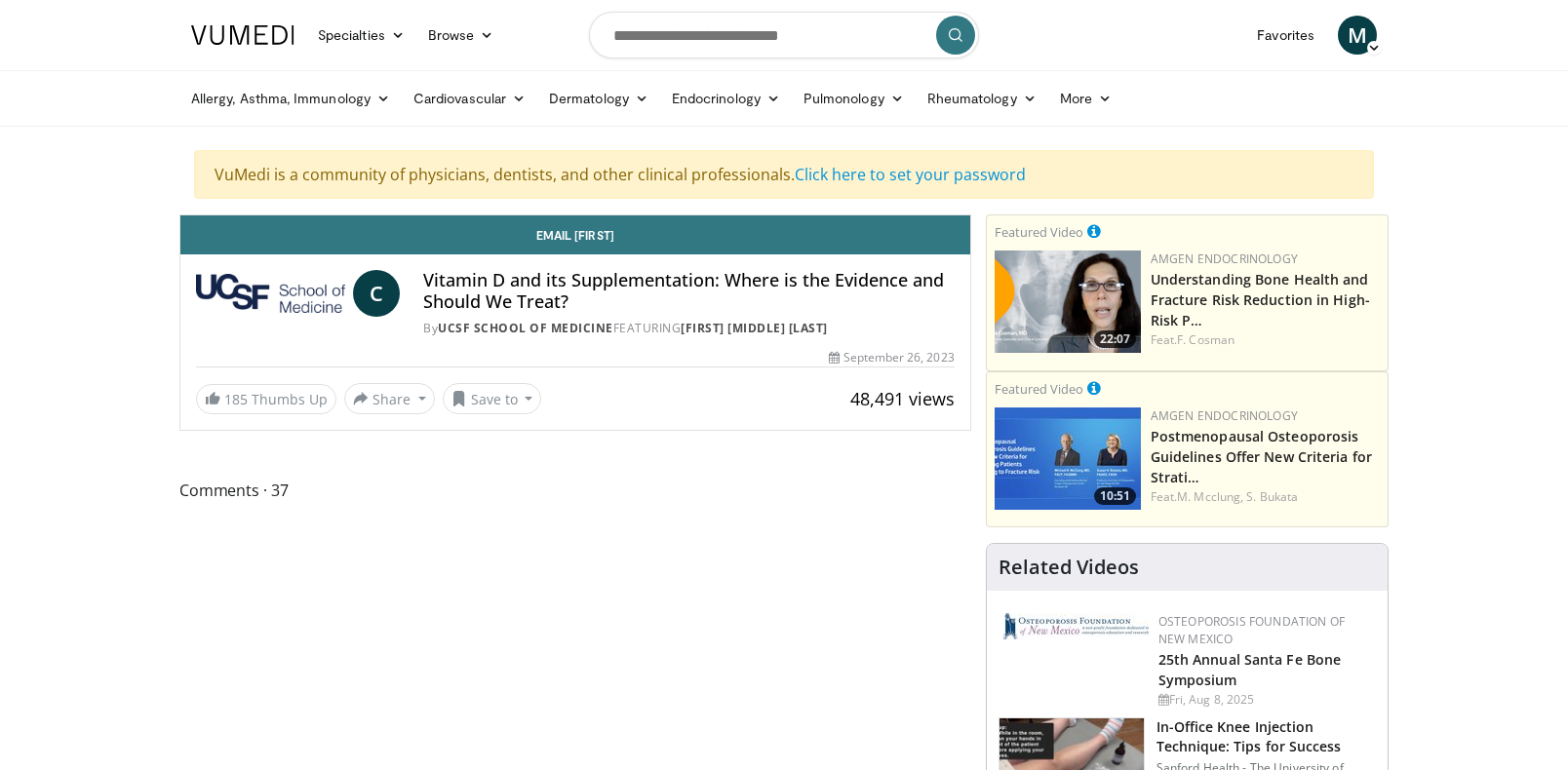 scroll, scrollTop: 0, scrollLeft: 0, axis: both 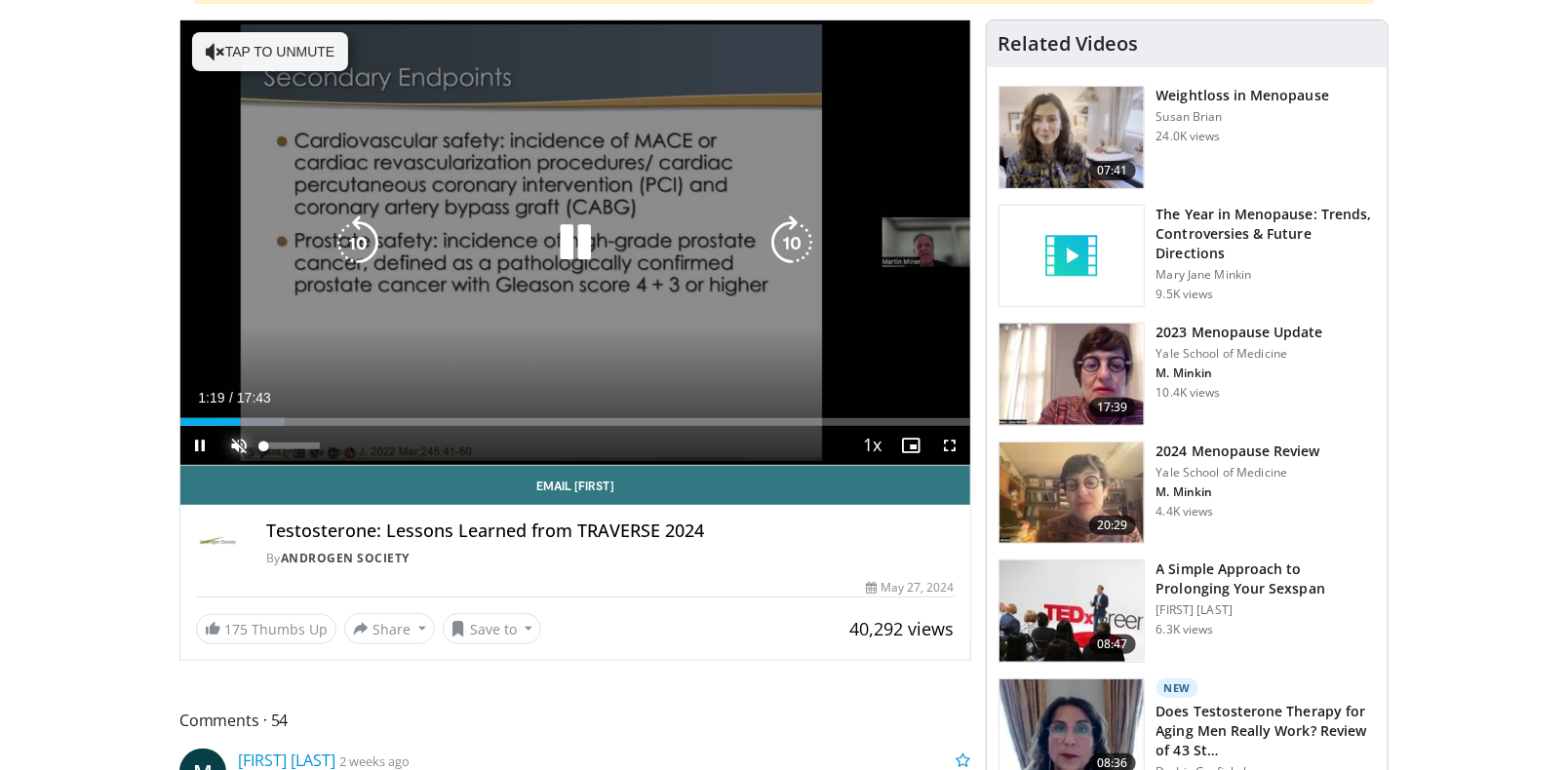 click at bounding box center [239, 445] 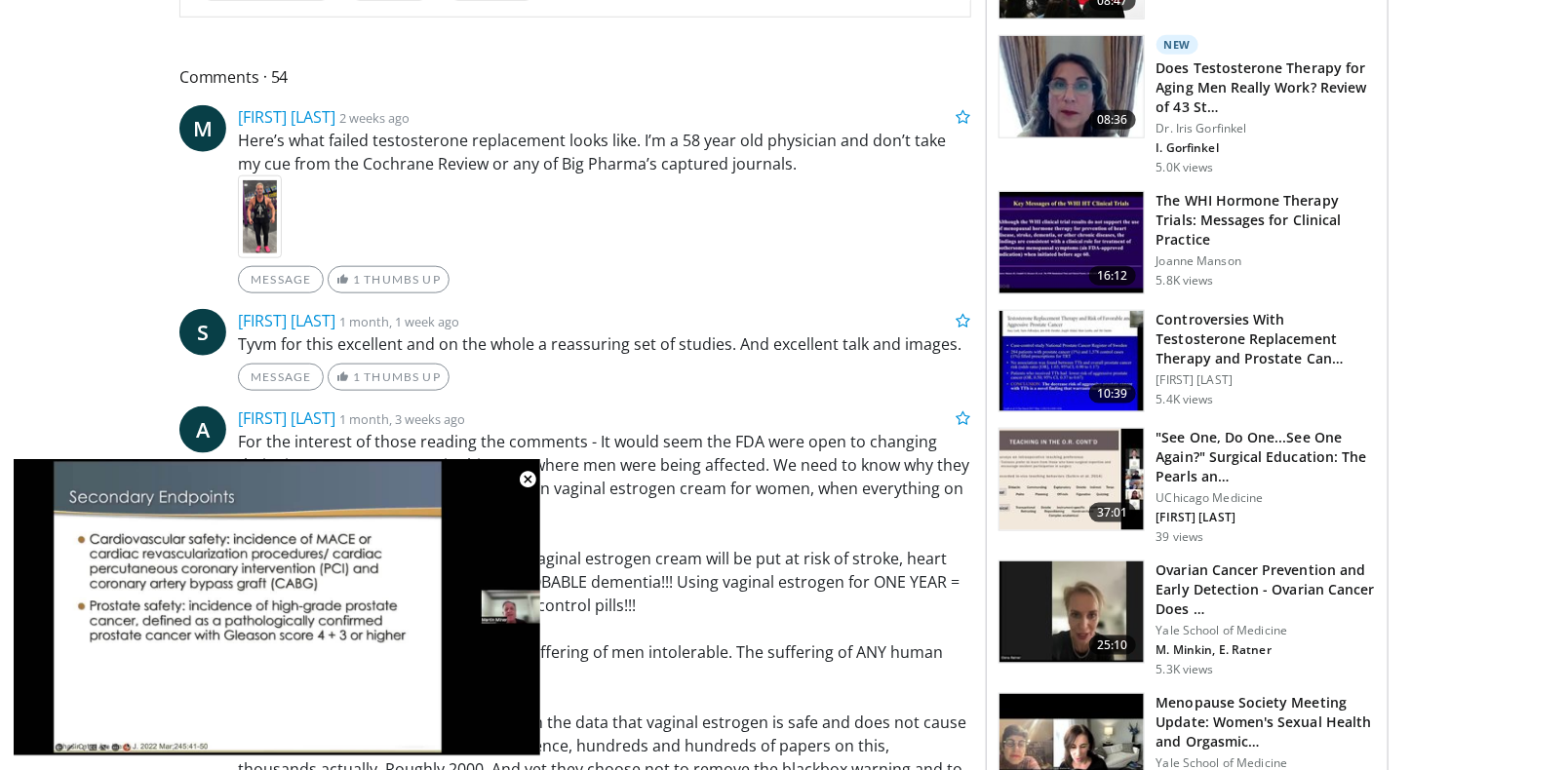 scroll, scrollTop: 780, scrollLeft: 0, axis: vertical 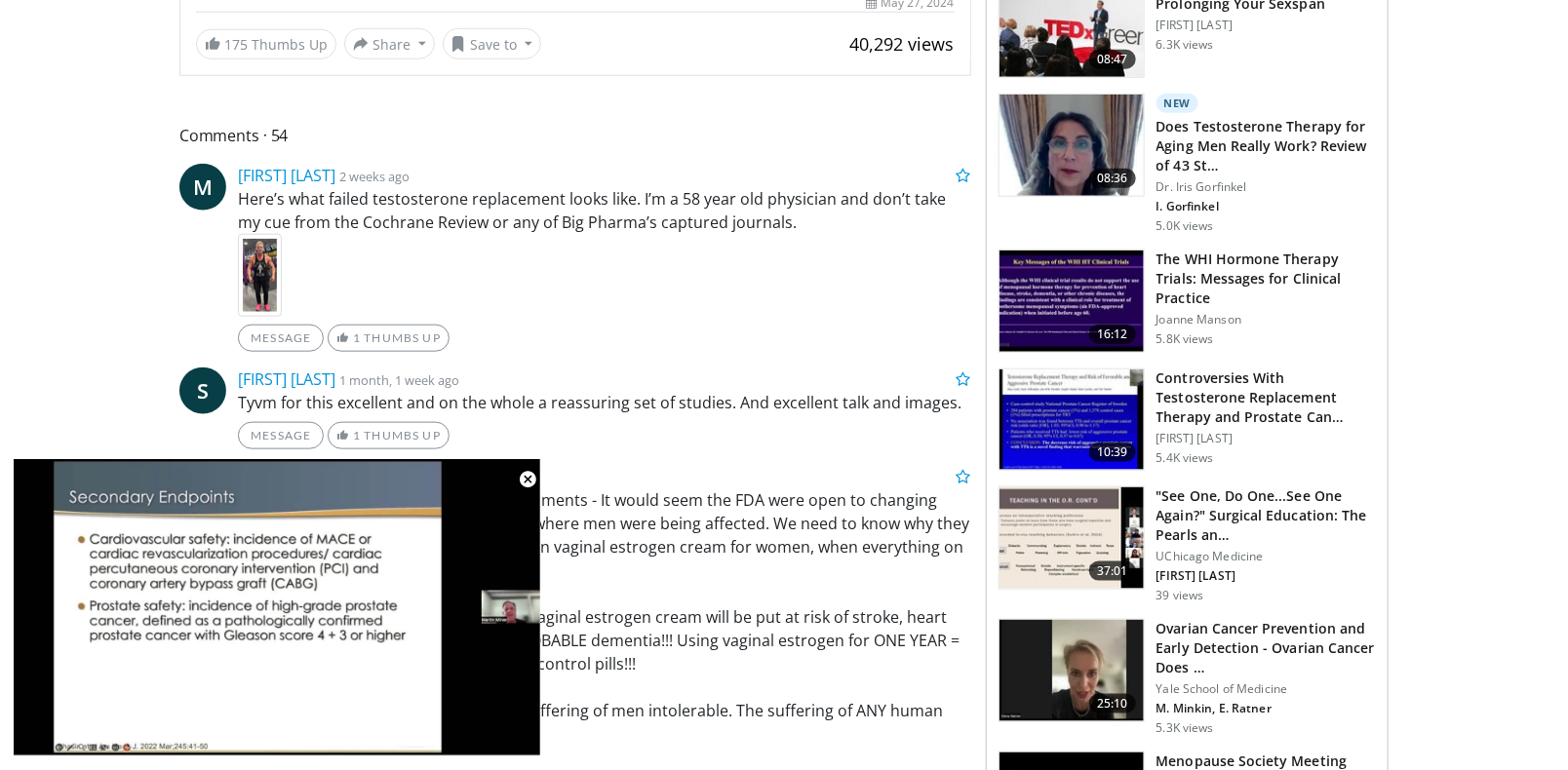 click at bounding box center [259, 275] 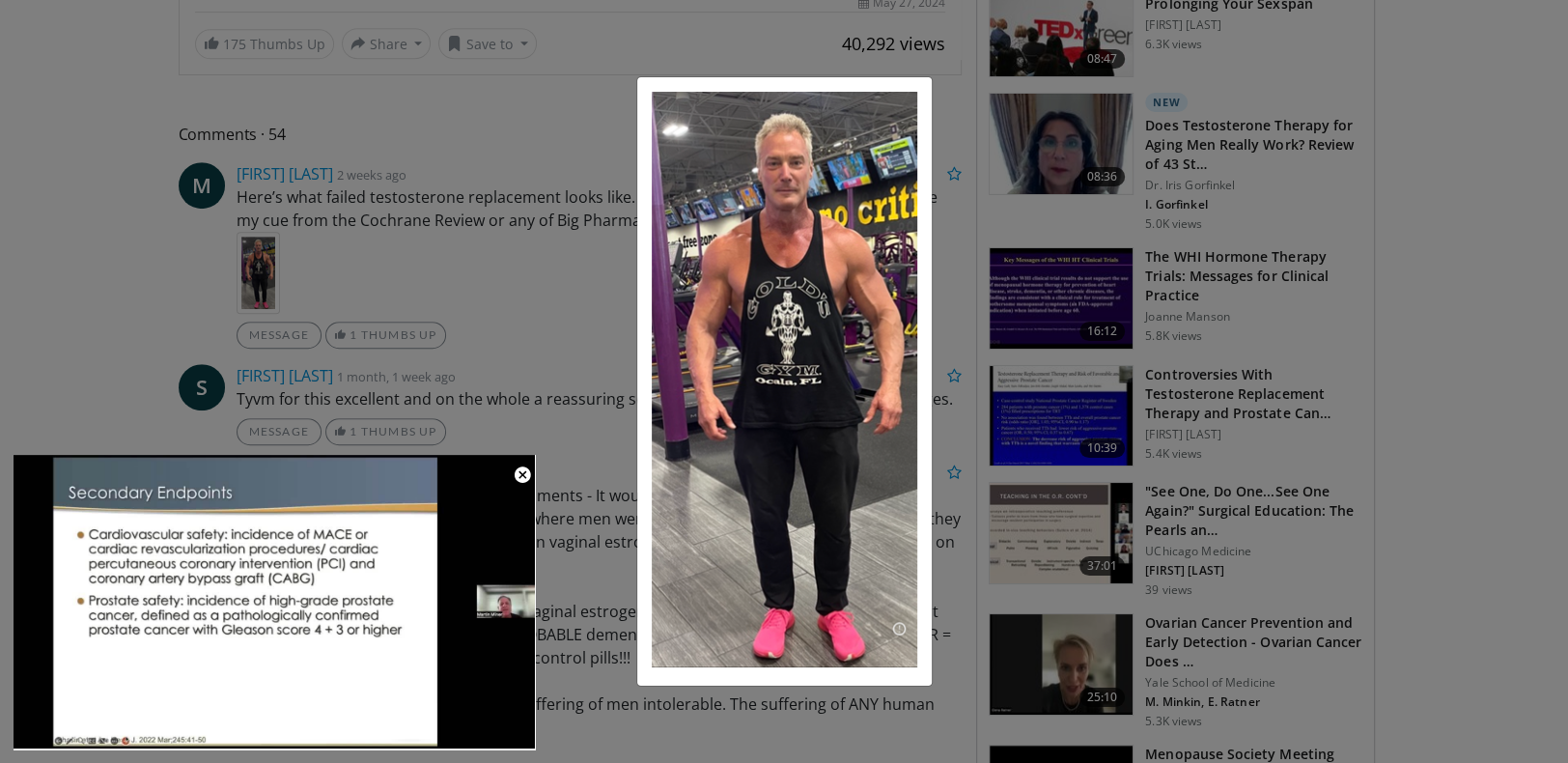 click on "×" at bounding box center [784, 382] 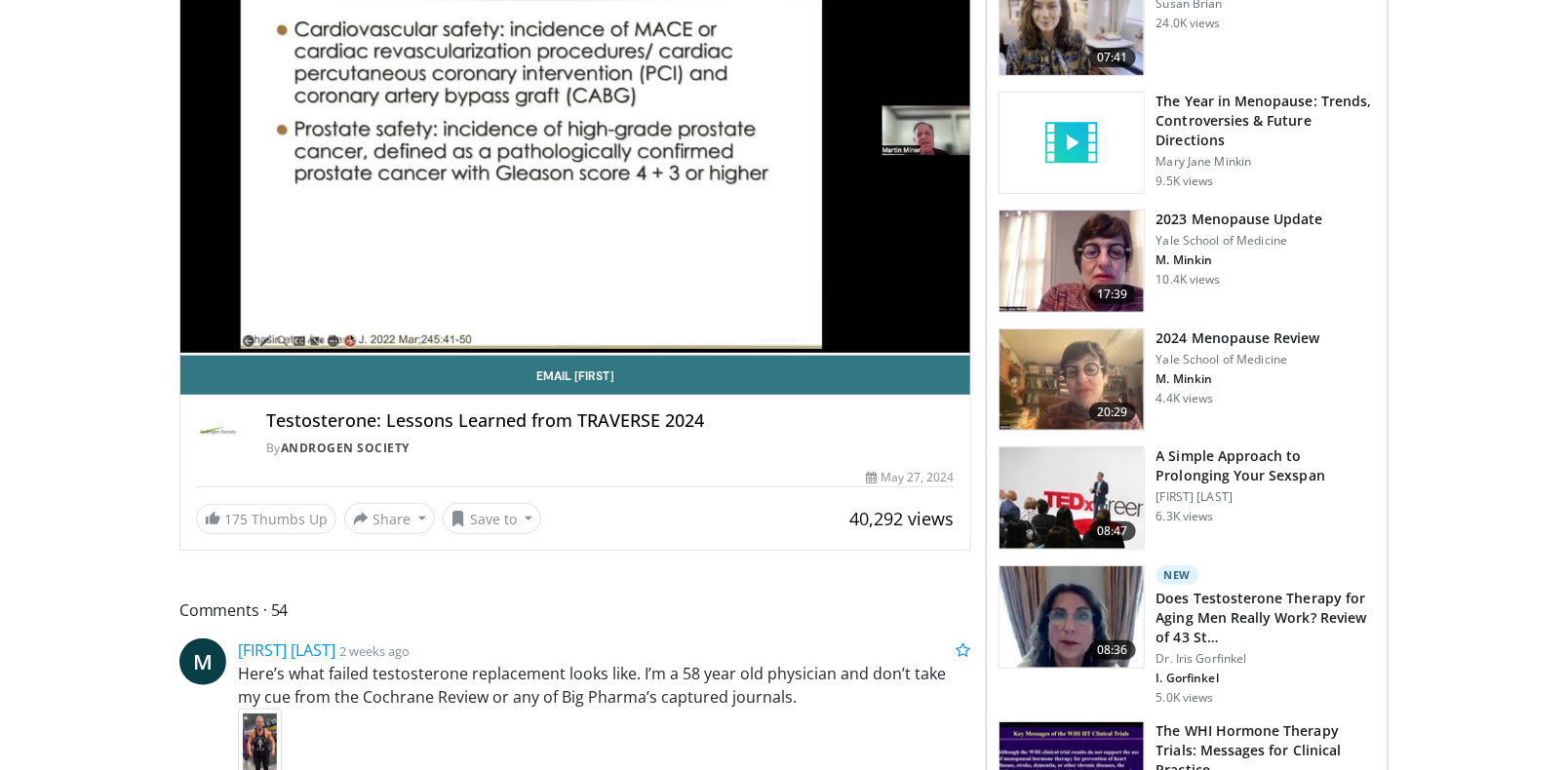 scroll, scrollTop: 195, scrollLeft: 0, axis: vertical 